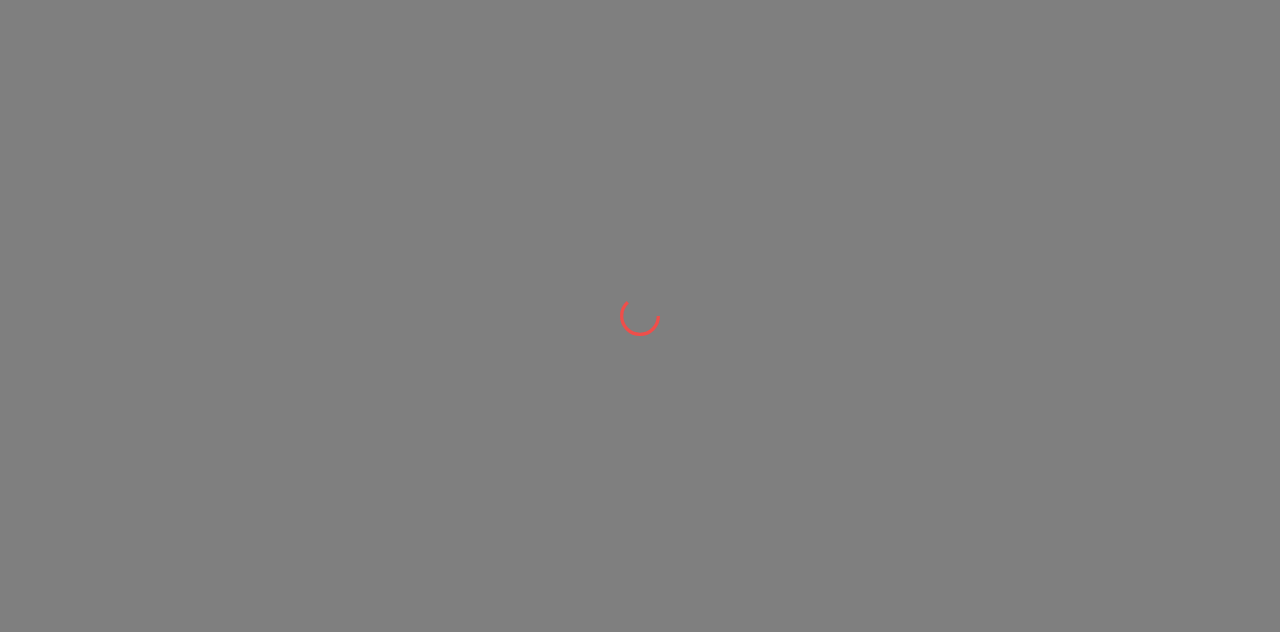 scroll, scrollTop: 0, scrollLeft: 0, axis: both 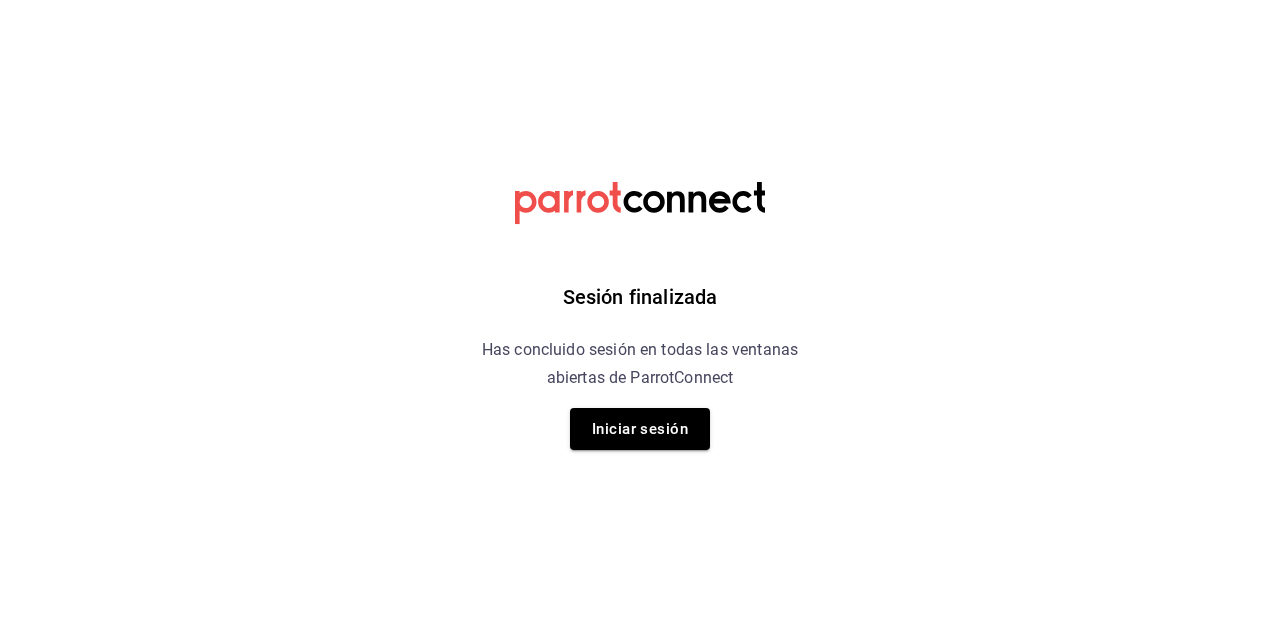 click on "Iniciar sesión" at bounding box center [640, 429] 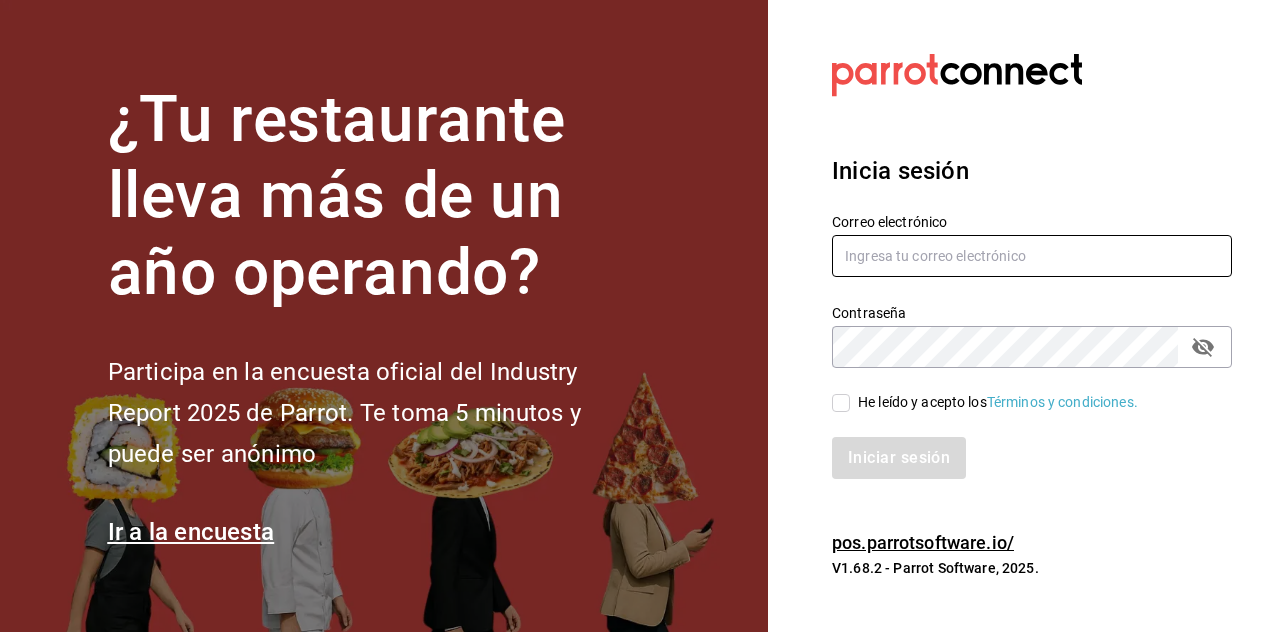 click at bounding box center (1032, 256) 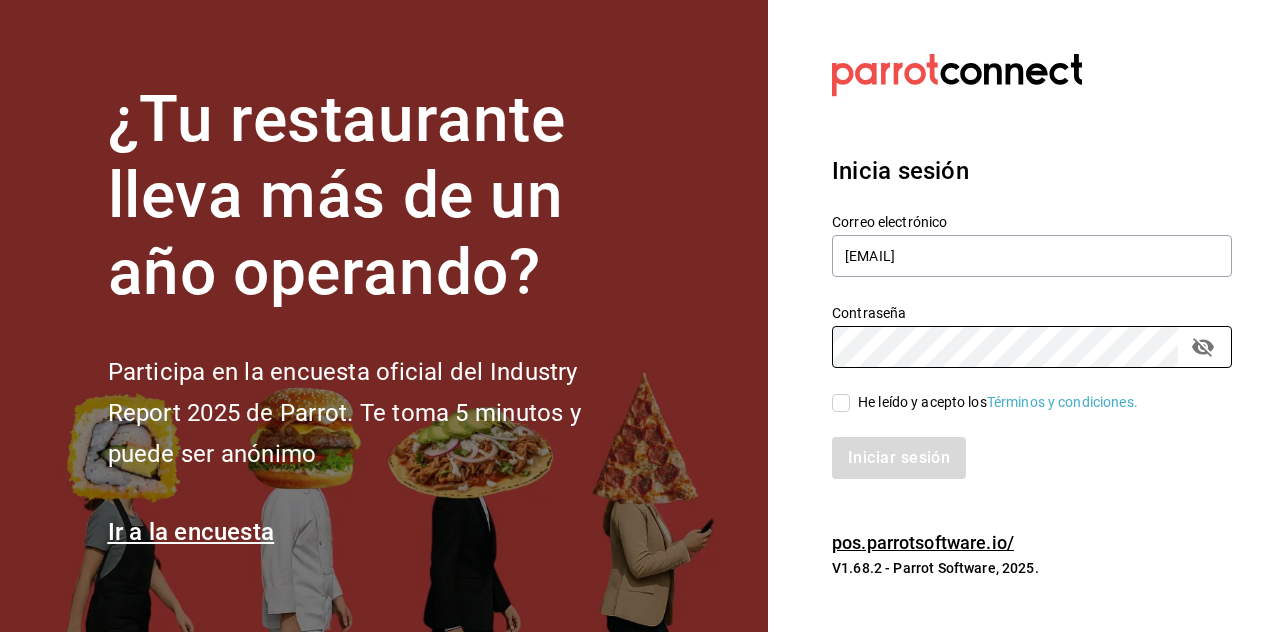 click on "He leído y acepto los  Términos y condiciones." at bounding box center [841, 403] 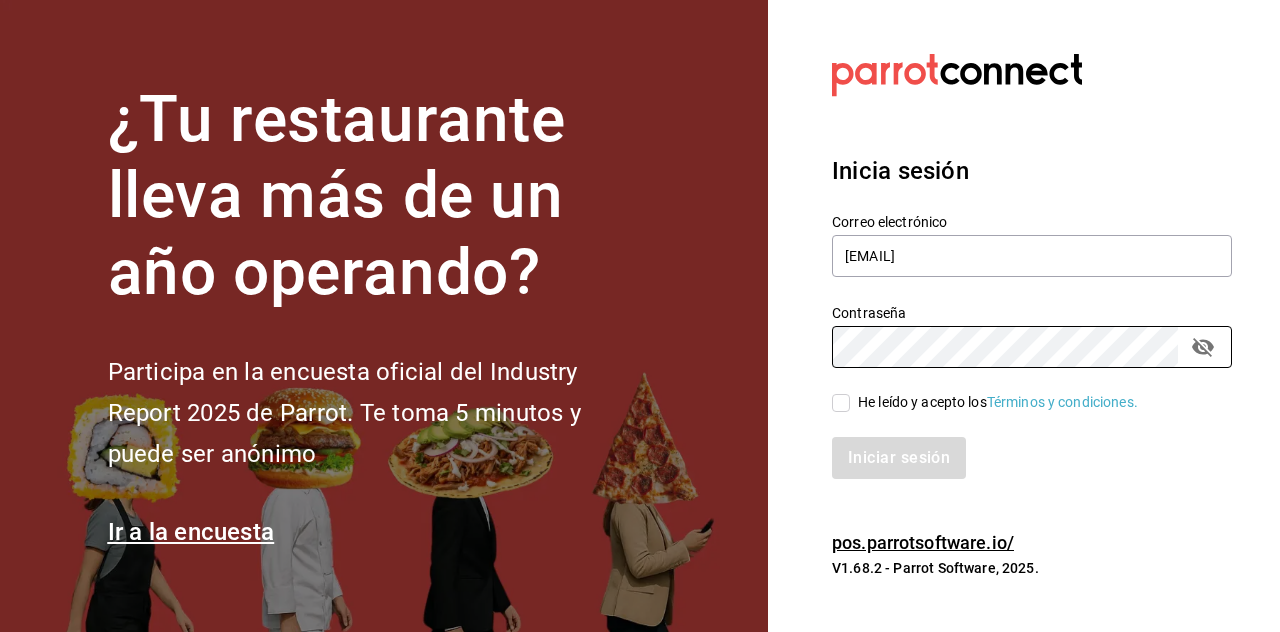 checkbox on "true" 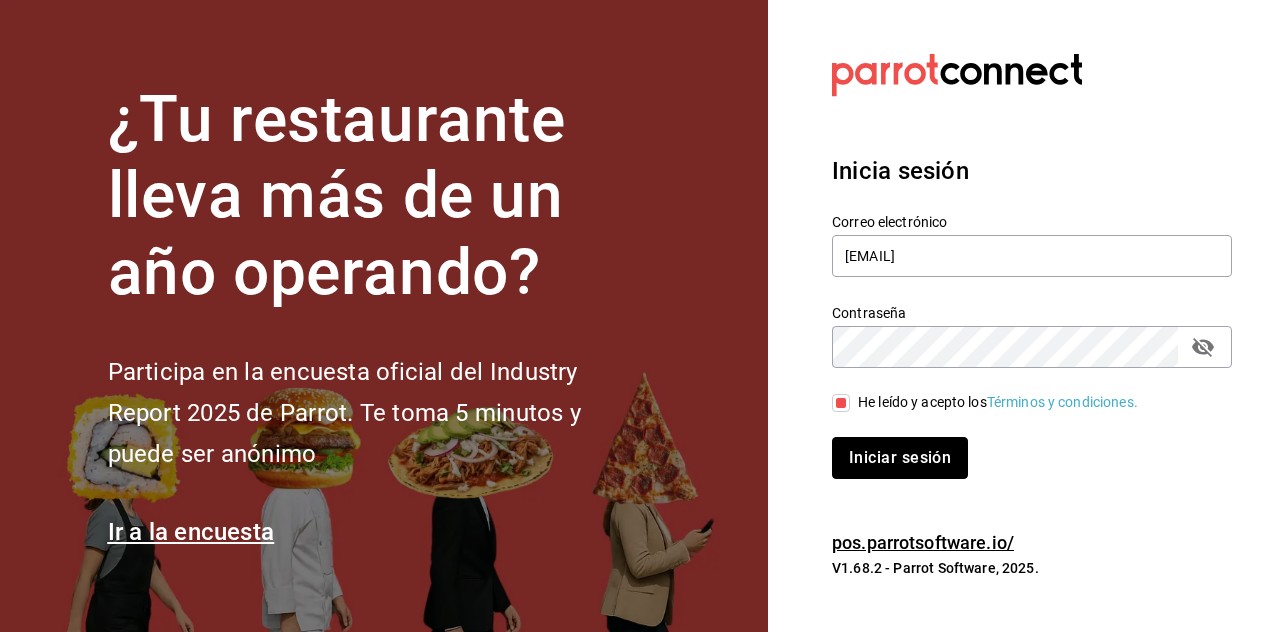 click on "Iniciar sesión" at bounding box center [900, 458] 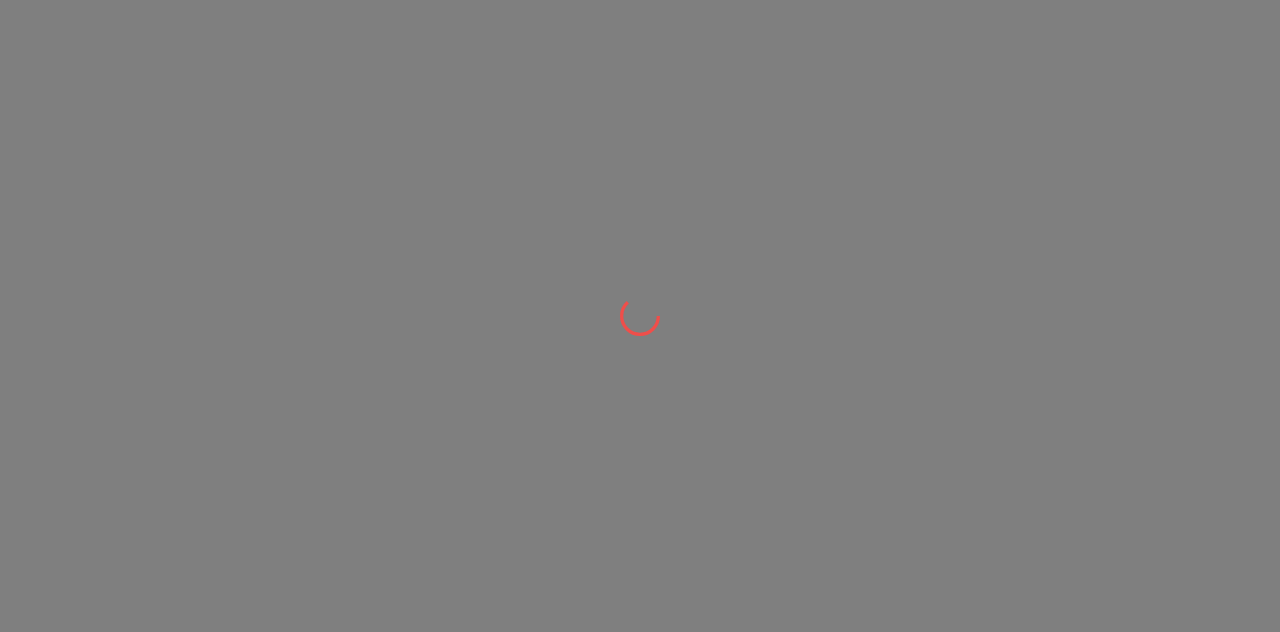 scroll, scrollTop: 0, scrollLeft: 0, axis: both 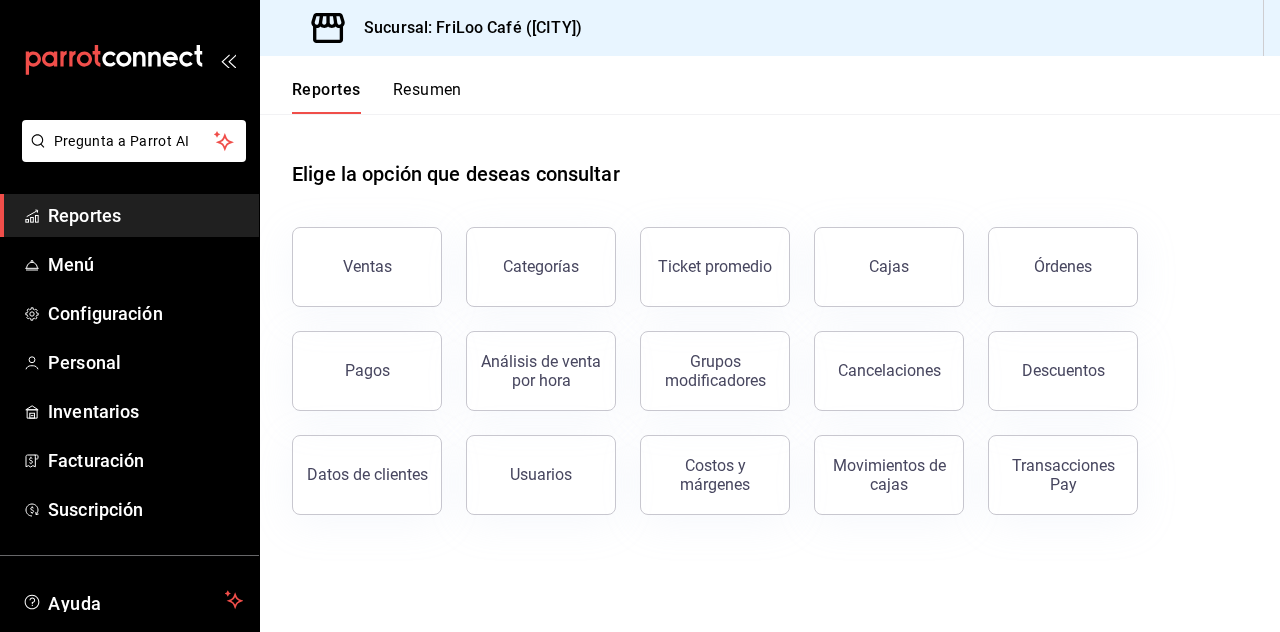 click on "Transacciones Pay" at bounding box center [1063, 475] 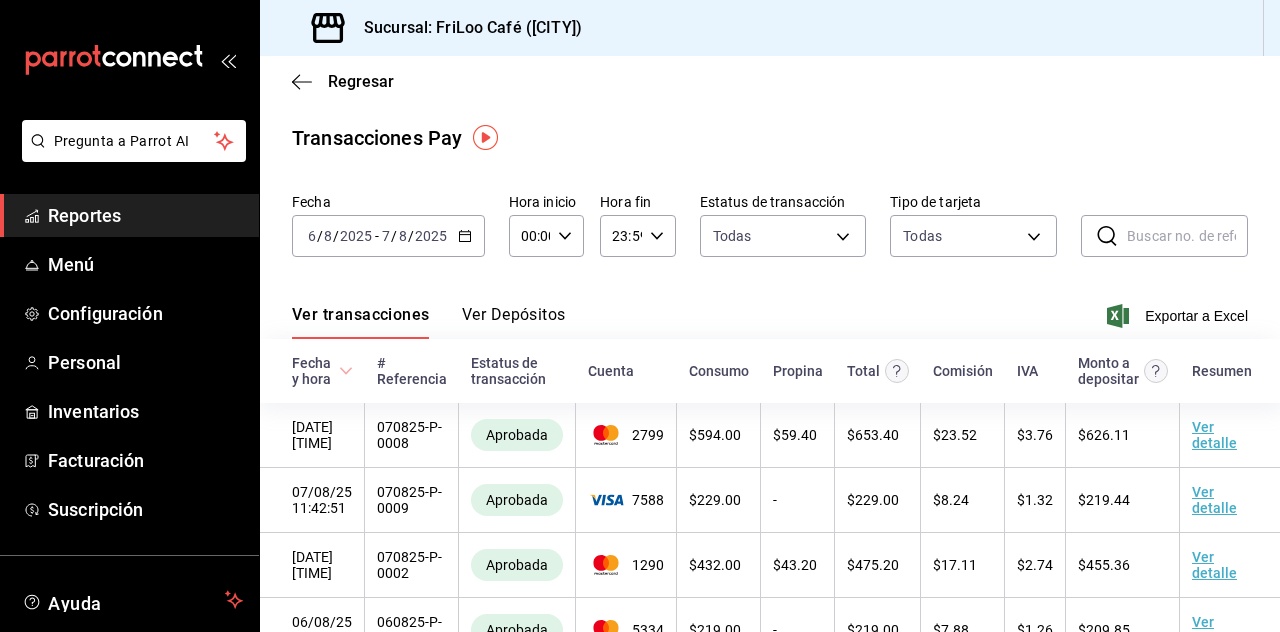 click on "2025-08-06 6 / 8 / 2025 - 2025-08-07 7 / 8 / 2025" at bounding box center (388, 236) 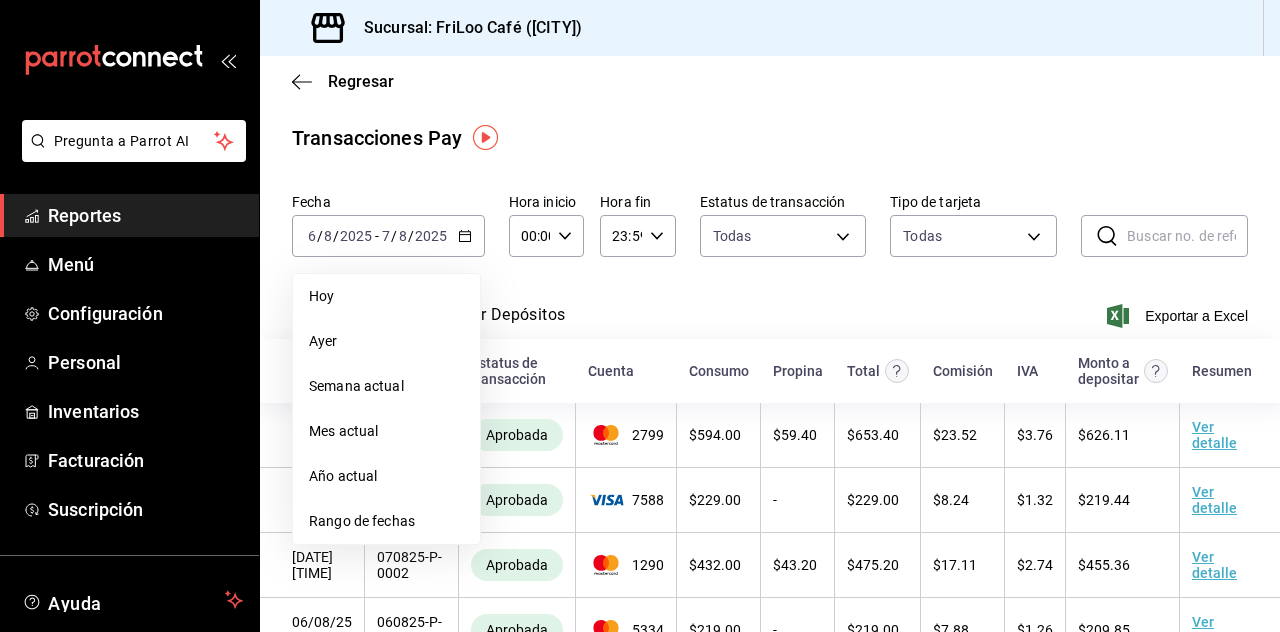 click on "Hoy" at bounding box center (386, 296) 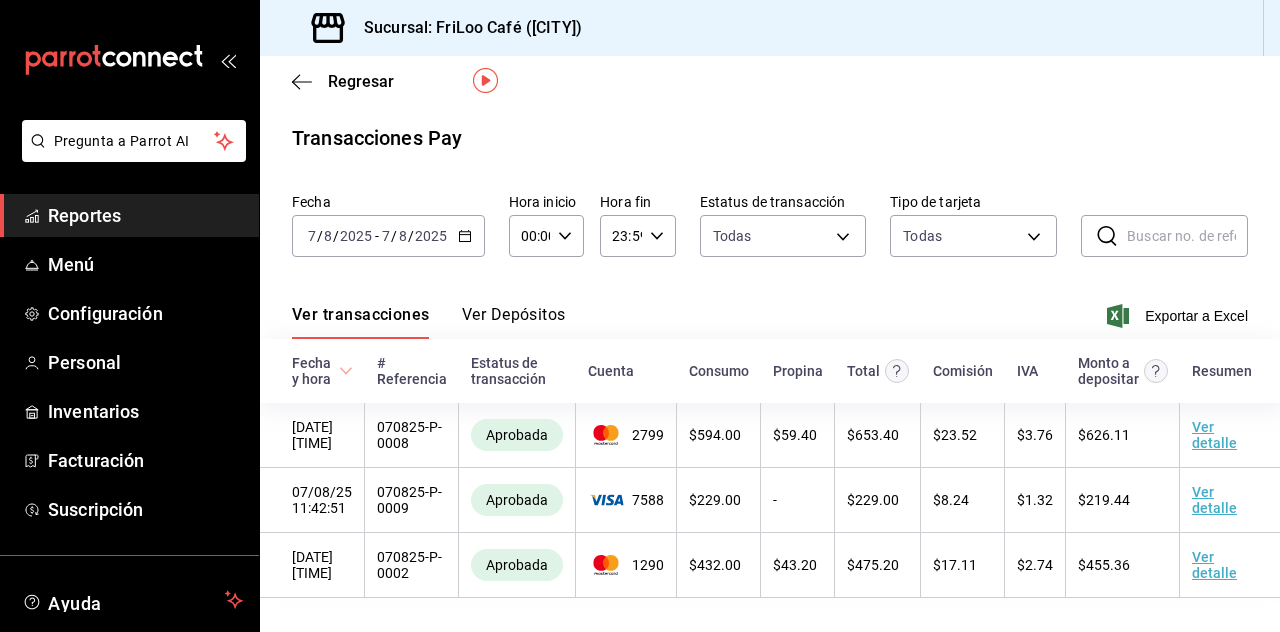 scroll, scrollTop: 96, scrollLeft: 0, axis: vertical 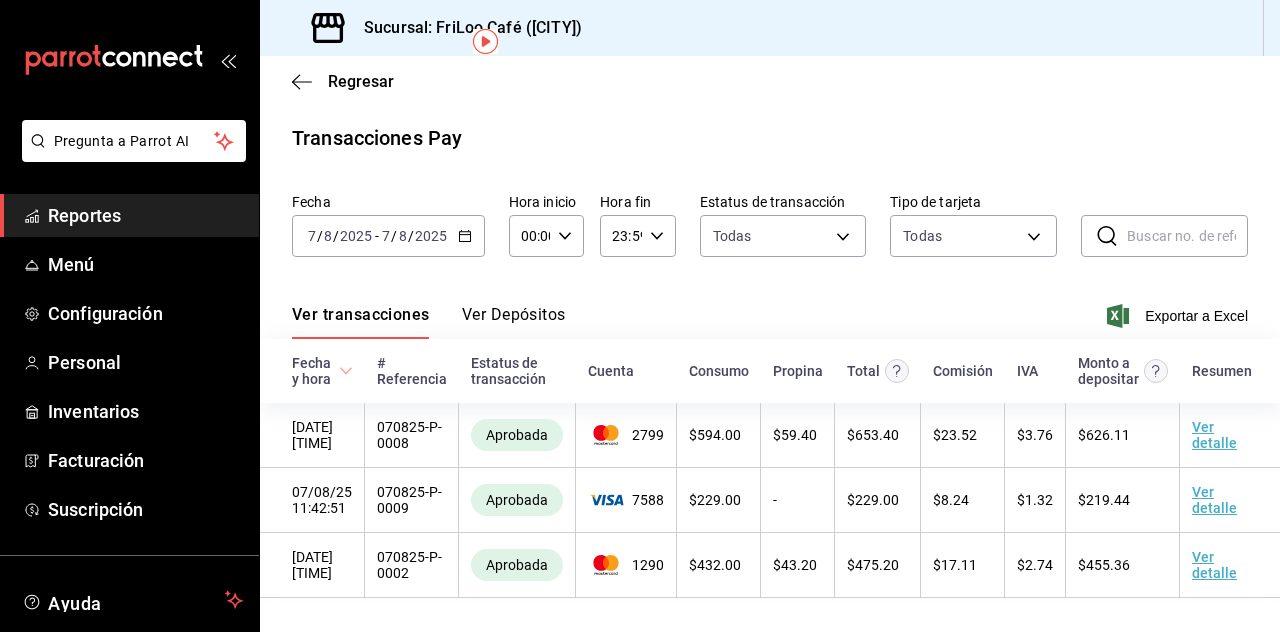 click on "Reportes" at bounding box center (145, 215) 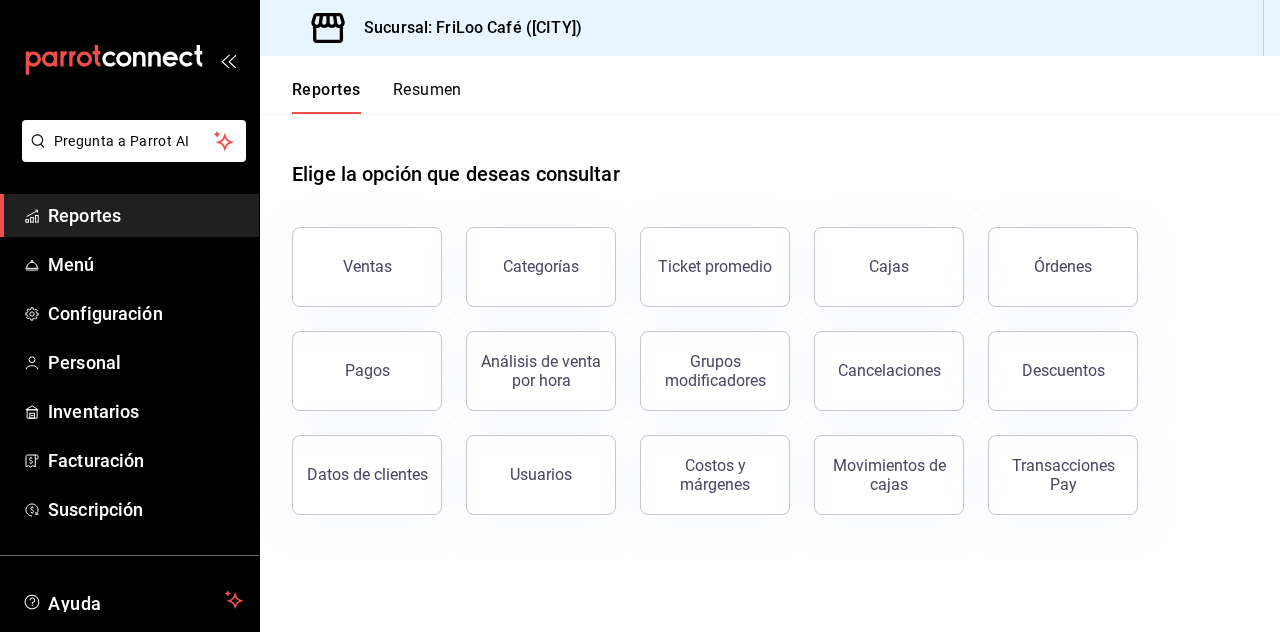 click on "Ventas" at bounding box center [367, 267] 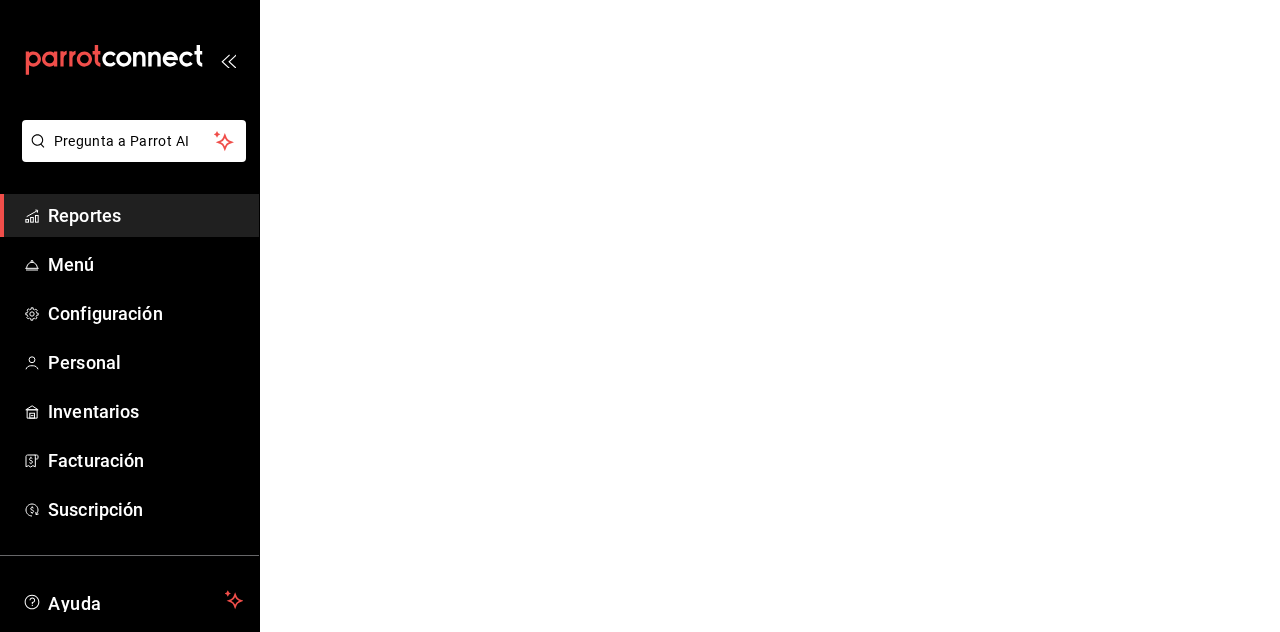 scroll, scrollTop: 0, scrollLeft: 0, axis: both 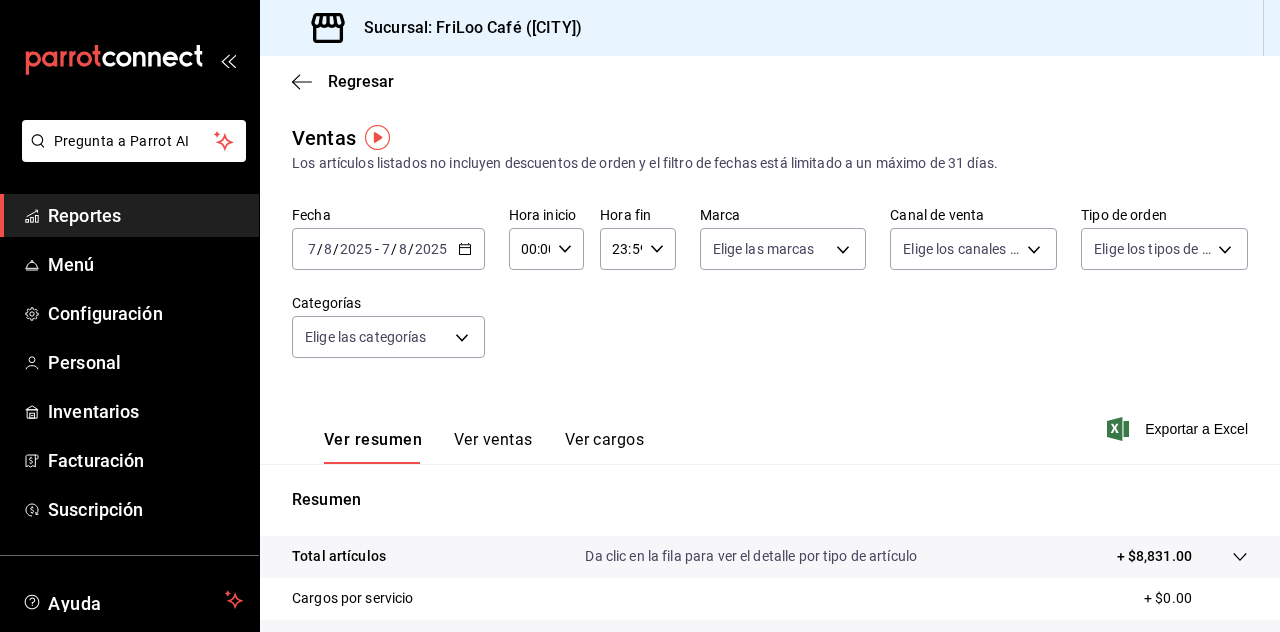 click on "Ver ventas" at bounding box center (493, 447) 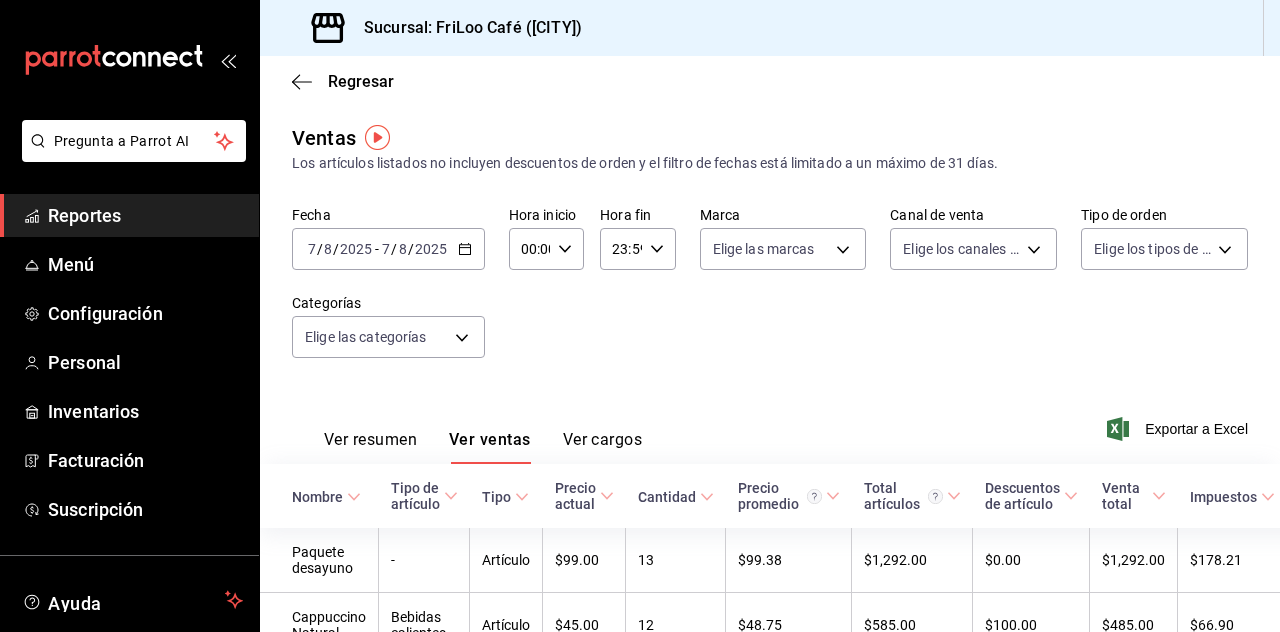 click 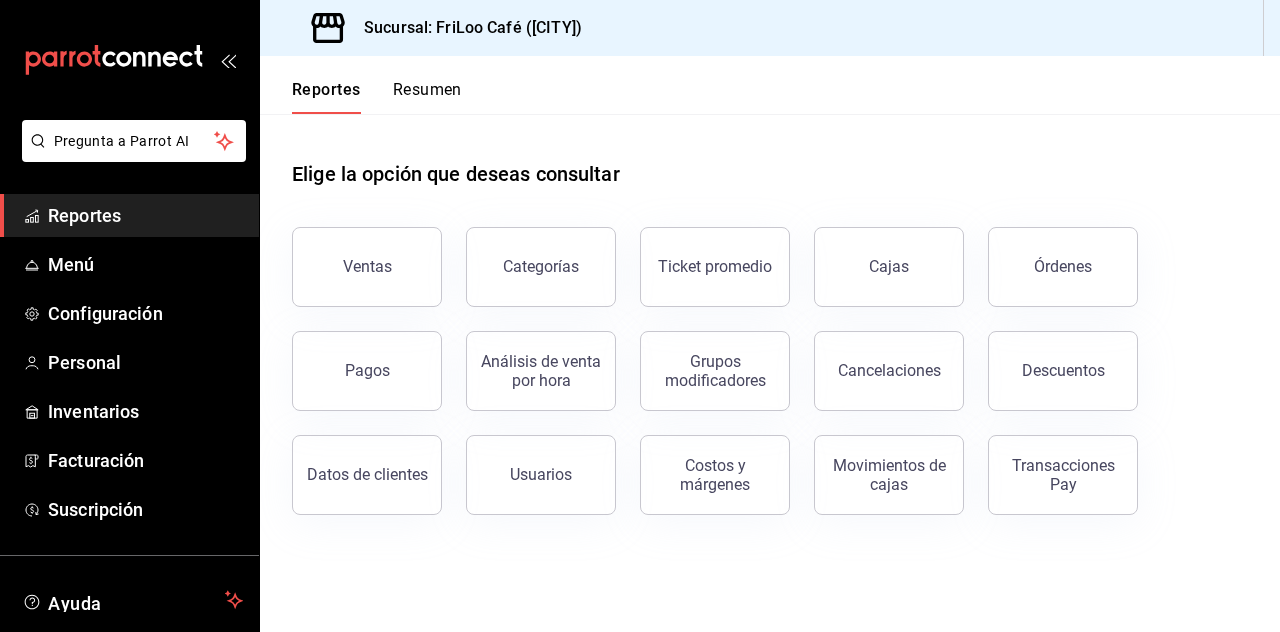 click on "Pagos" at bounding box center (367, 371) 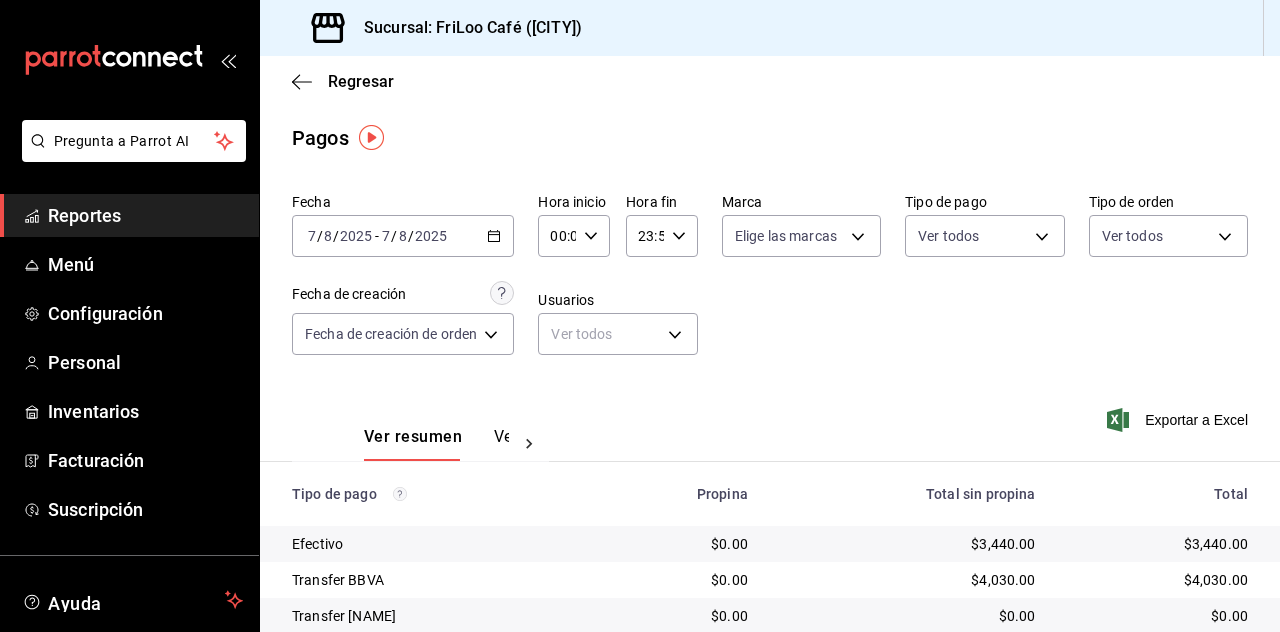 click 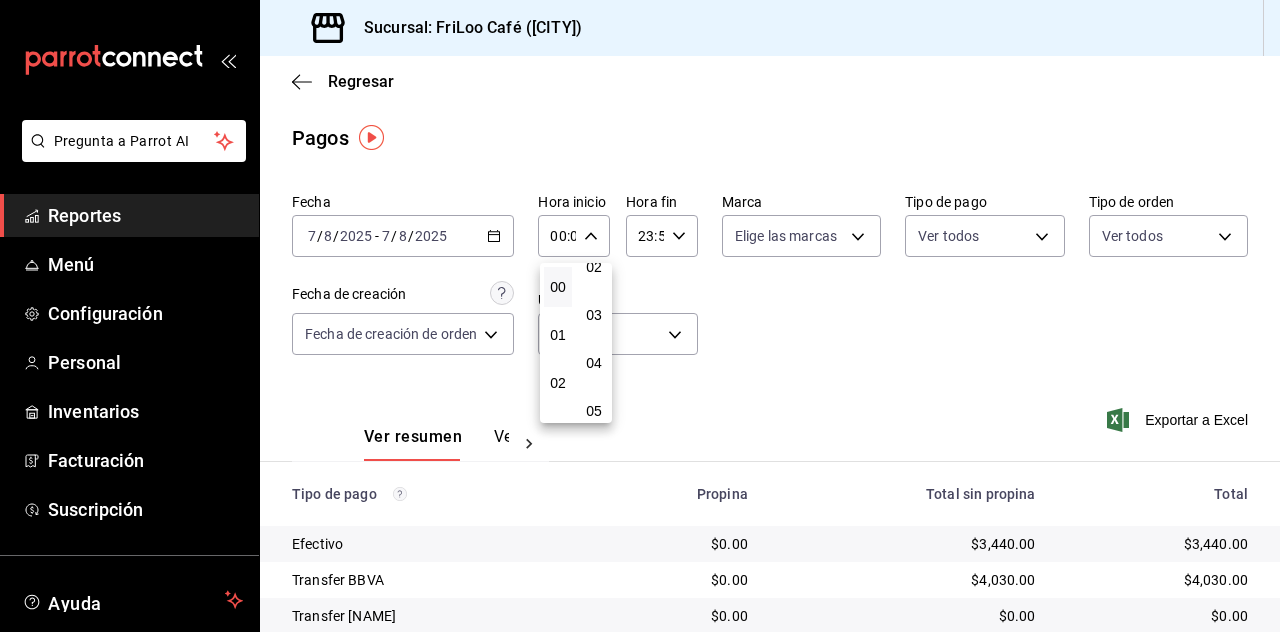 scroll, scrollTop: 122, scrollLeft: 0, axis: vertical 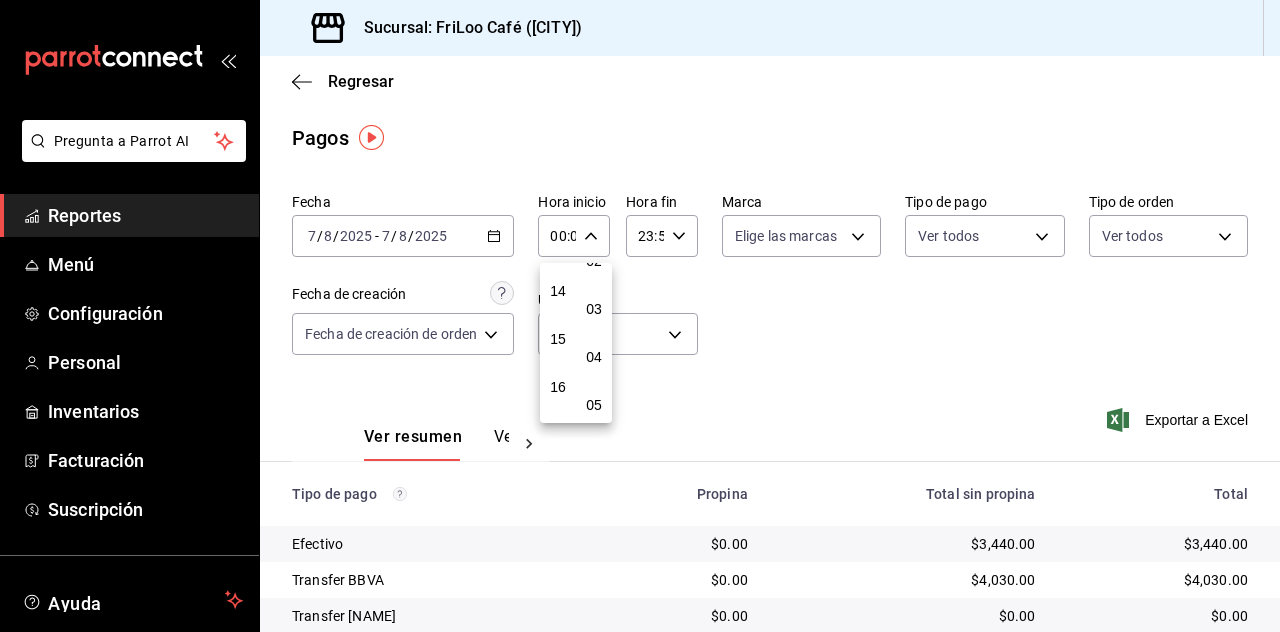 click on "15" at bounding box center [558, 339] 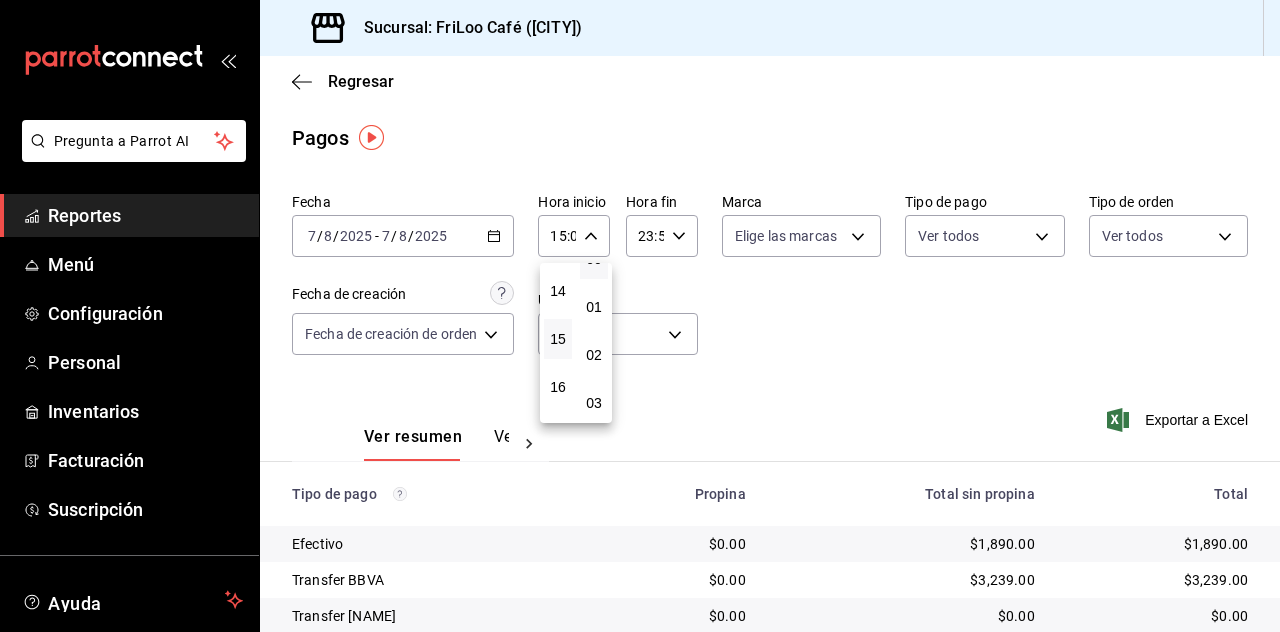 scroll, scrollTop: 0, scrollLeft: 0, axis: both 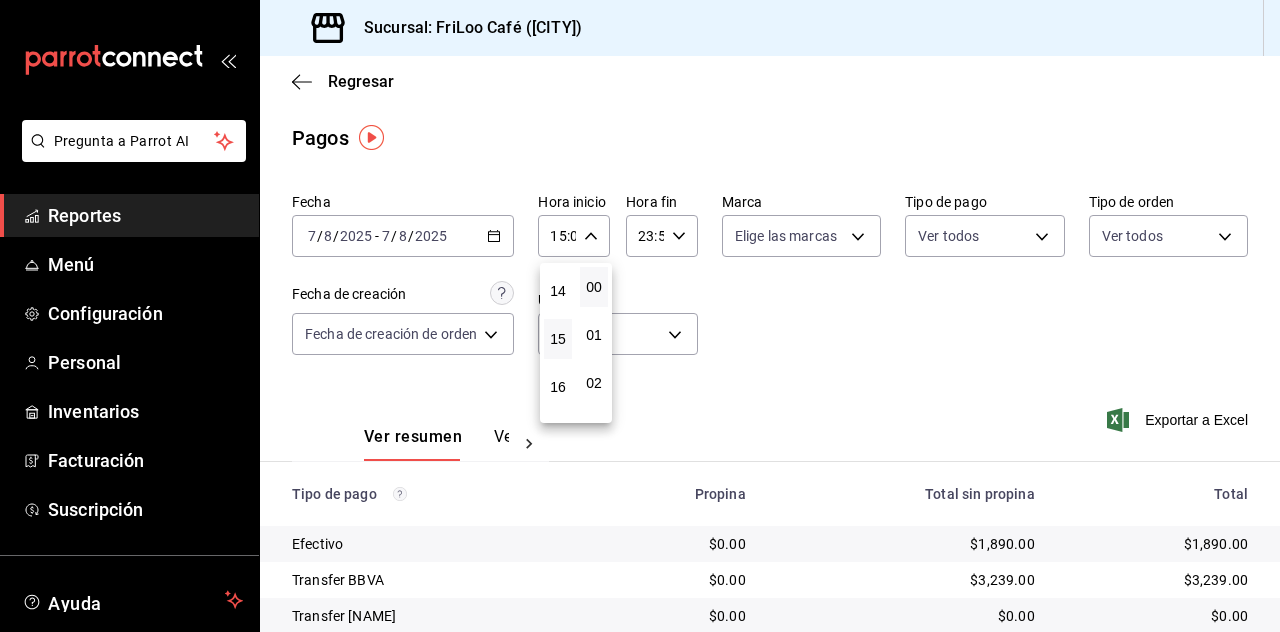 click at bounding box center (640, 316) 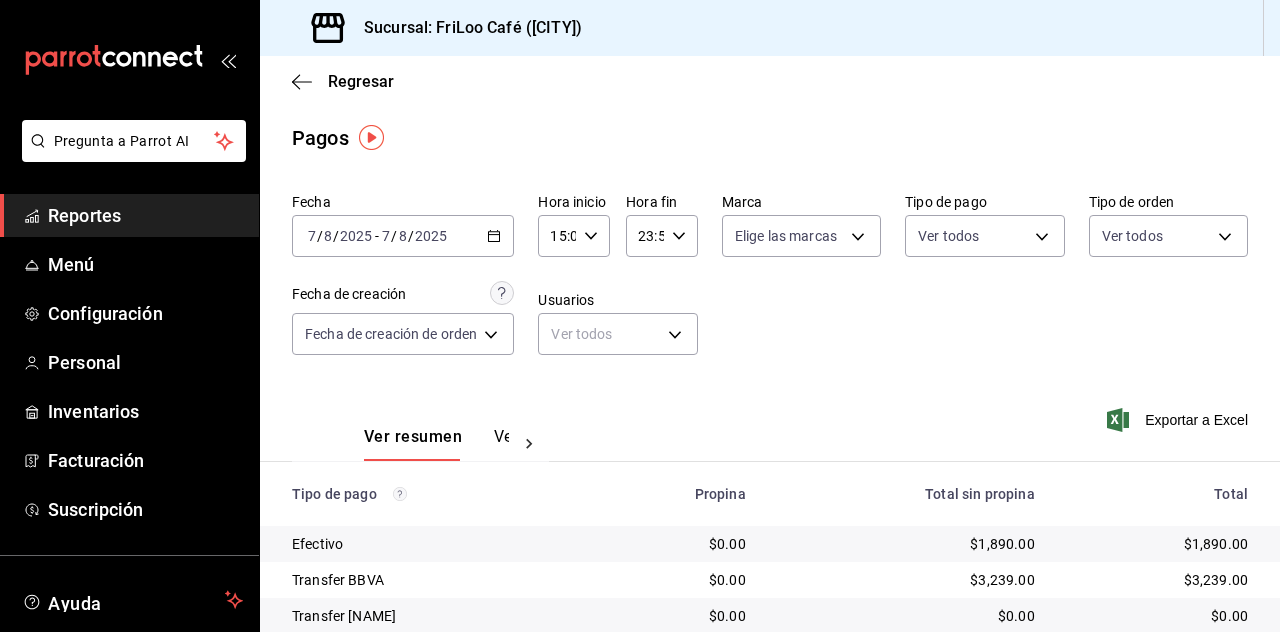 click on "23:59" at bounding box center [645, 236] 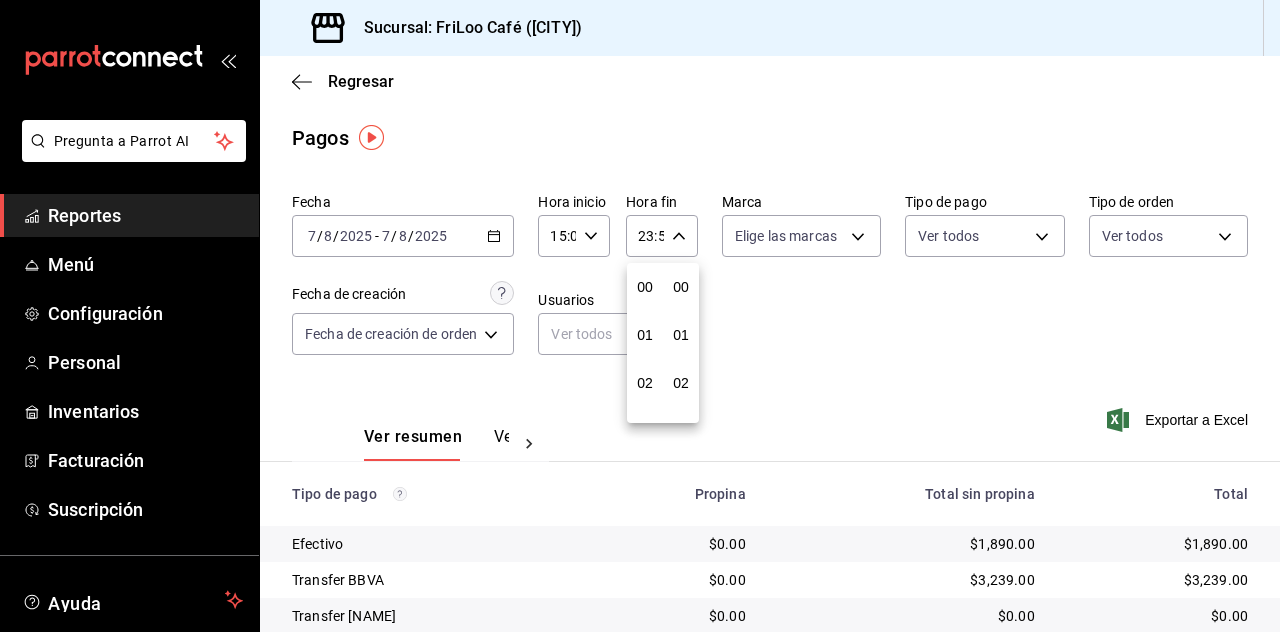 scroll, scrollTop: 992, scrollLeft: 0, axis: vertical 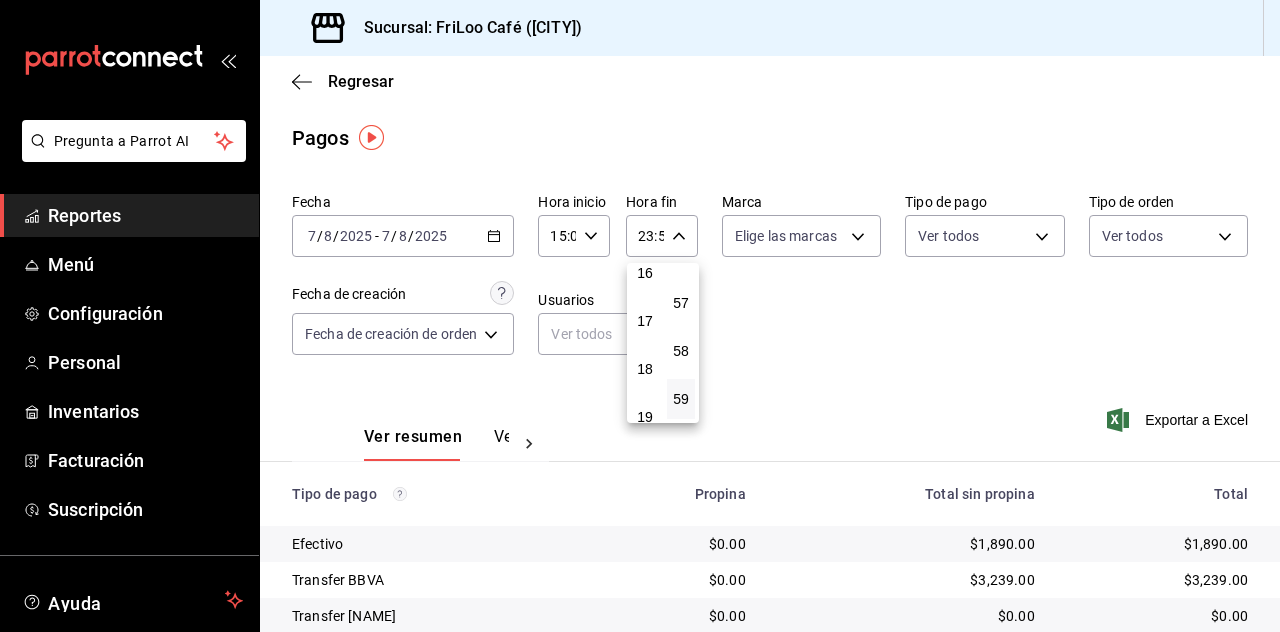 click on "18" at bounding box center [645, 369] 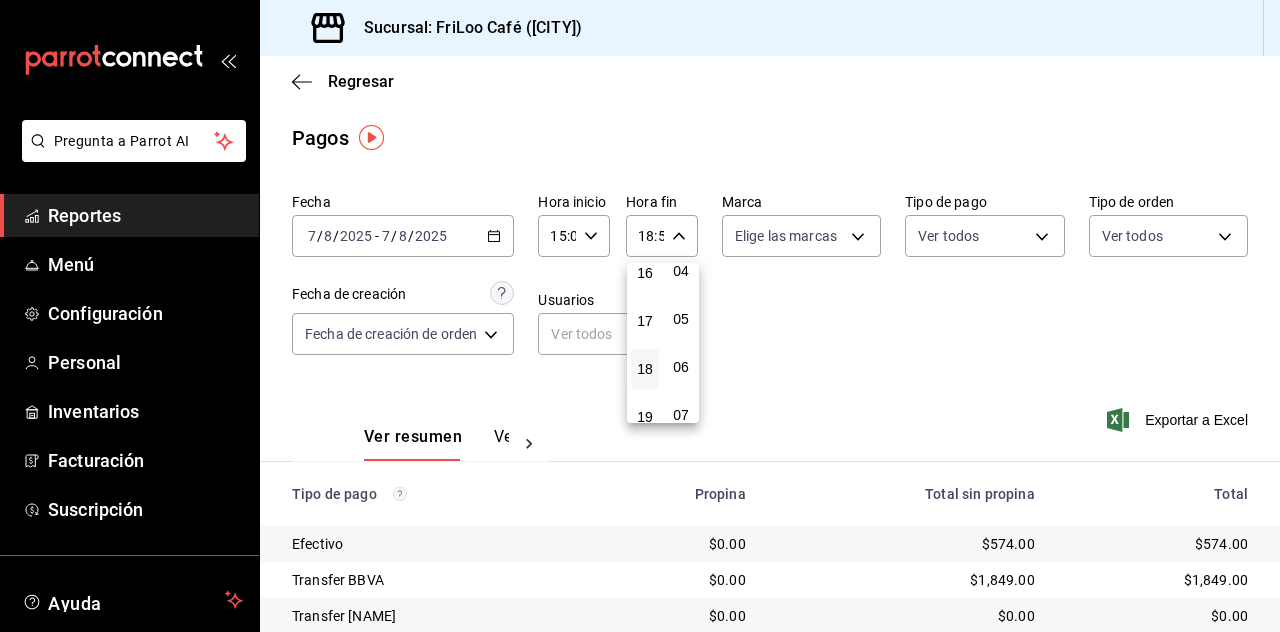 scroll, scrollTop: 0, scrollLeft: 0, axis: both 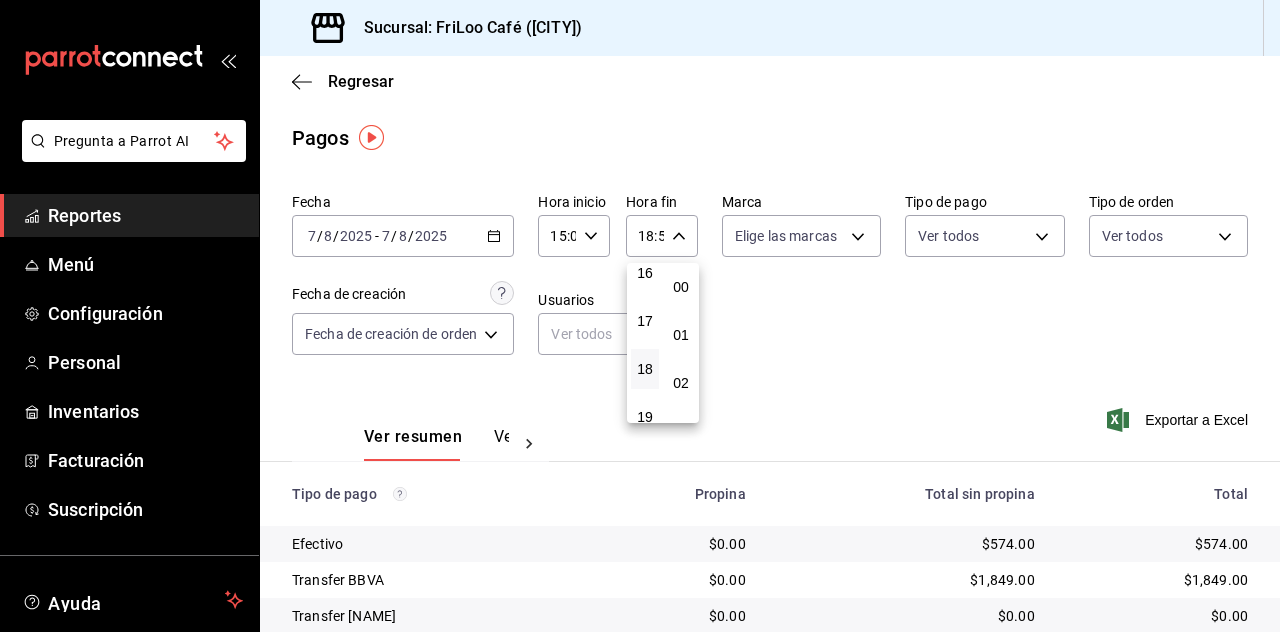 click on "00" at bounding box center (681, 287) 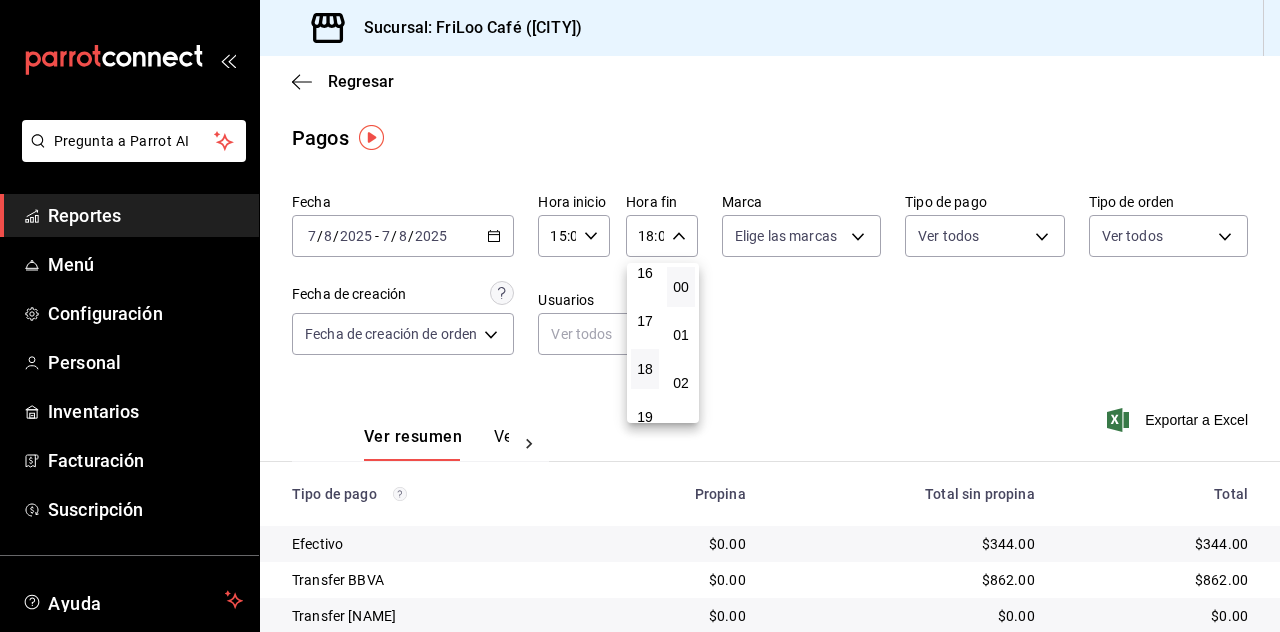 click at bounding box center [640, 316] 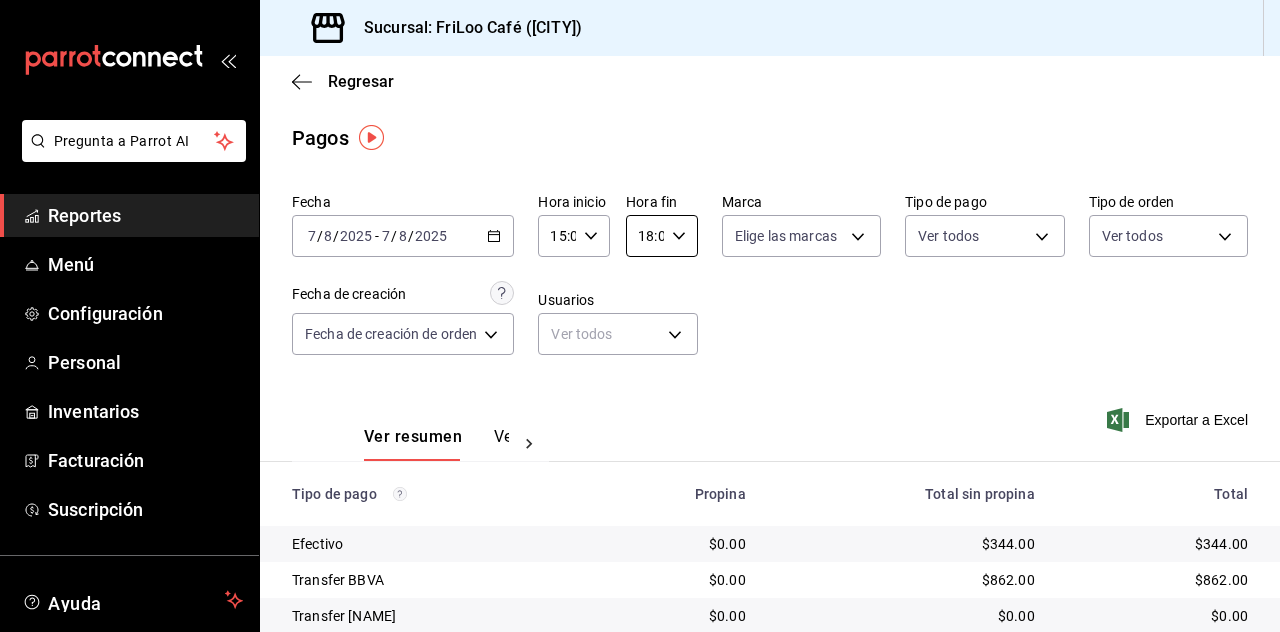 scroll, scrollTop: 9, scrollLeft: 0, axis: vertical 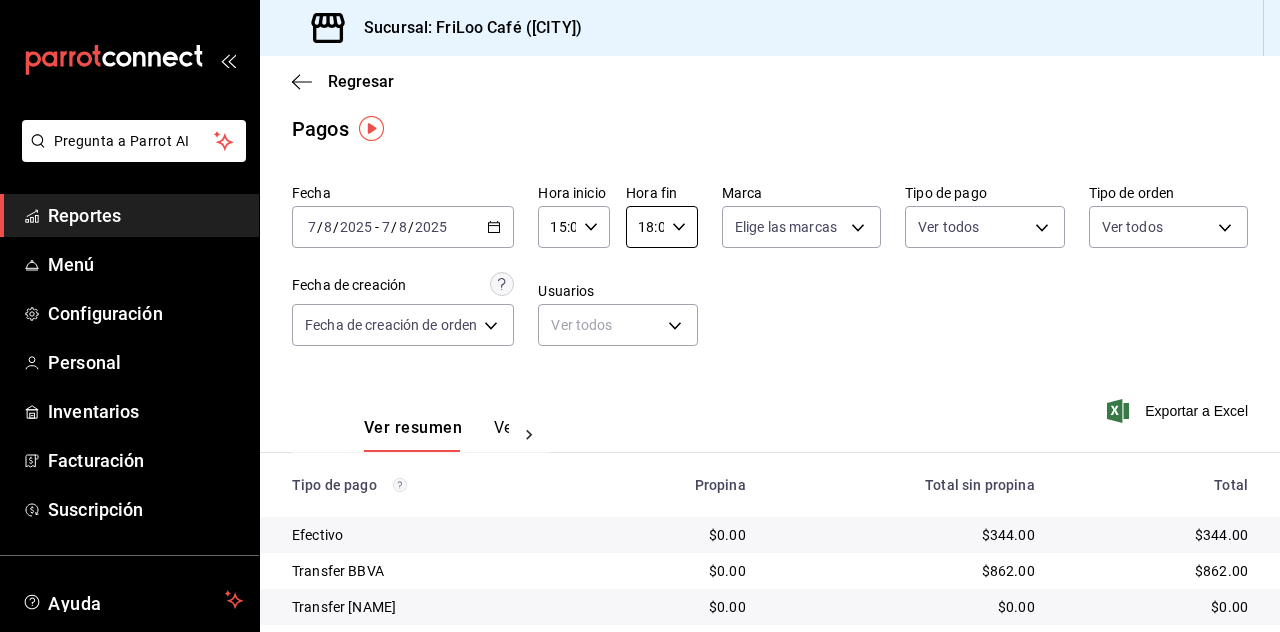 click at bounding box center [529, 435] 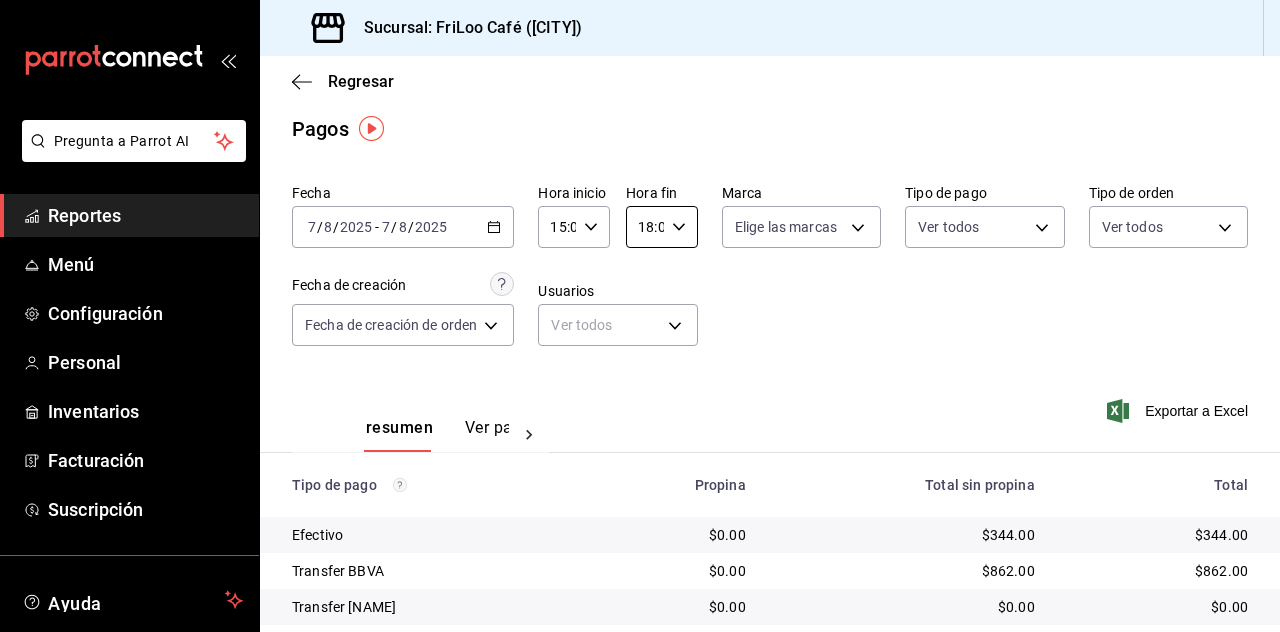 scroll, scrollTop: 0, scrollLeft: 60, axis: horizontal 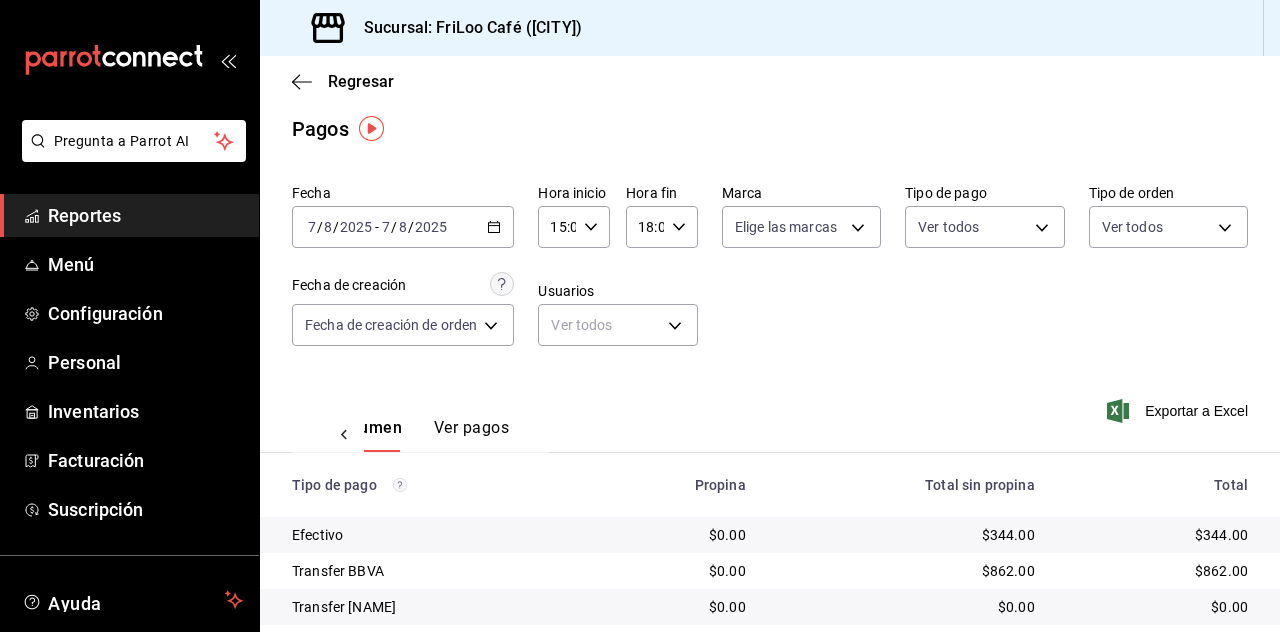 click on "Ver pagos" at bounding box center [471, 435] 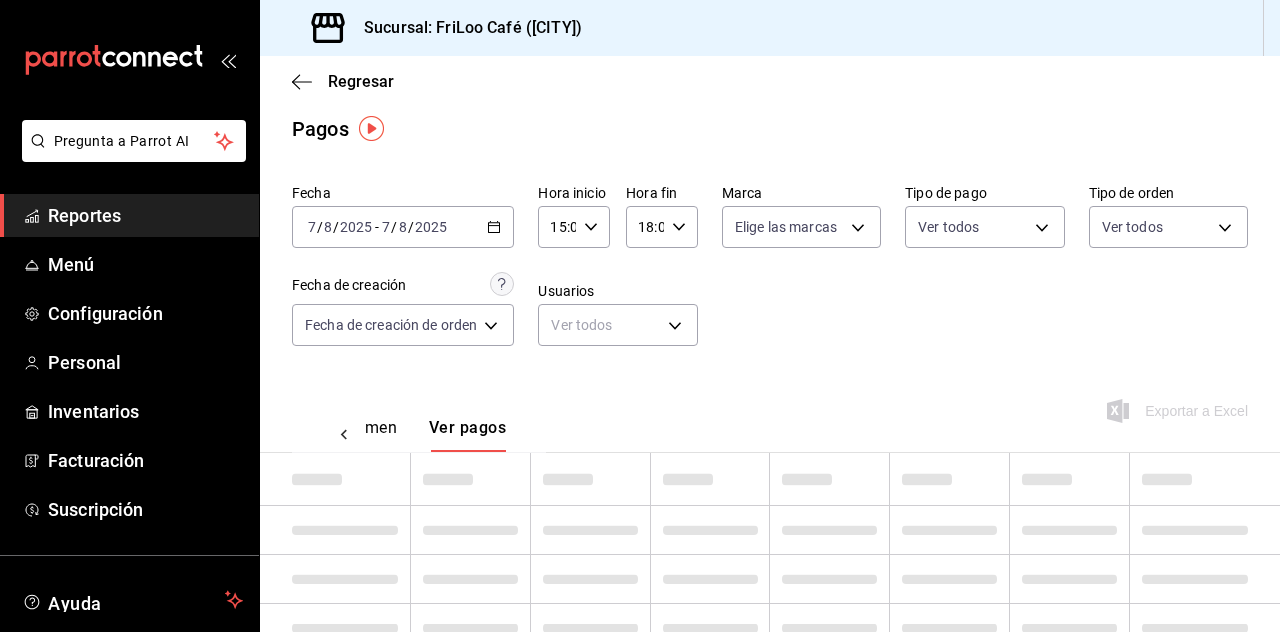 scroll, scrollTop: 0, scrollLeft: 59, axis: horizontal 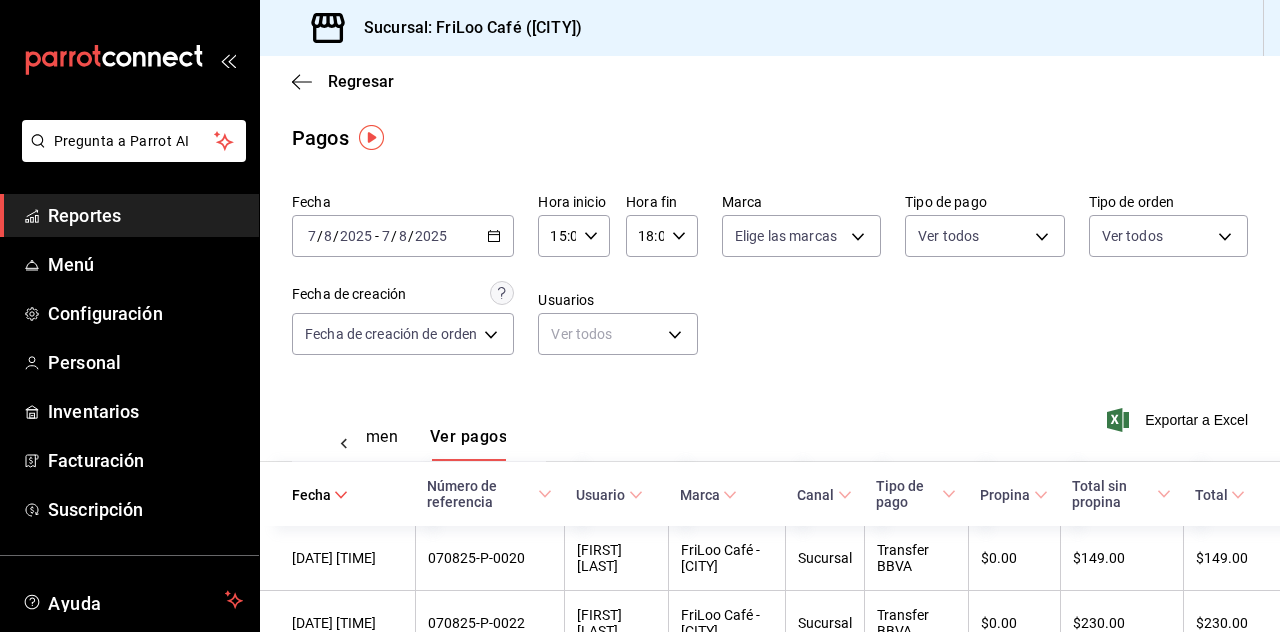 click on "Pregunta a Parrot AI Reportes   Menú   Configuración   Personal   Inventarios   Facturación   Suscripción   Ayuda Recomienda Parrot   Daiva Maciel   Sugerir nueva función   Sucursal: FriLoo Café (CDMX) Regresar Pagos Fecha 2025-08-07 7 / 8 / 2025 - 2025-08-07 7 / 8 / 2025 Hora inicio 15:00 Hora inicio Hora fin 18:00 Hora fin Marca Elige las marcas Tipo de pago Ver todos Tipo de orden Ver todos Fecha de creación   Fecha de creación de orden ORDER Usuarios Ver todos null Ver resumen Ver pagos Exportar a Excel Fecha Número de referencia Usuario Marca Canal Tipo de pago Propina Total sin propina Total 07/08/2025 07:10 PM 070825-P-0020 Adriana Pugccino FriLoo Café - CDMX Sucursal Transfer BBVA $0.00 $149.00 $149.00 07/08/2025 06:48 PM 070825-P-0022 Itzel Chocoshihtzu FriLoo Café - CDMX Sucursal Transfer BBVA $0.00 $230.00 $230.00 07/08/2025 06:02 PM 070825-P-0018 Martha Mokashiva FriLoo Café - CDMX Sucursal Transfer BBVA $0.00 $483.00 $483.00 07/08/2025 05:34 PM 070825-P-0021 Adriana Pugccino Sucursal" at bounding box center [640, 316] 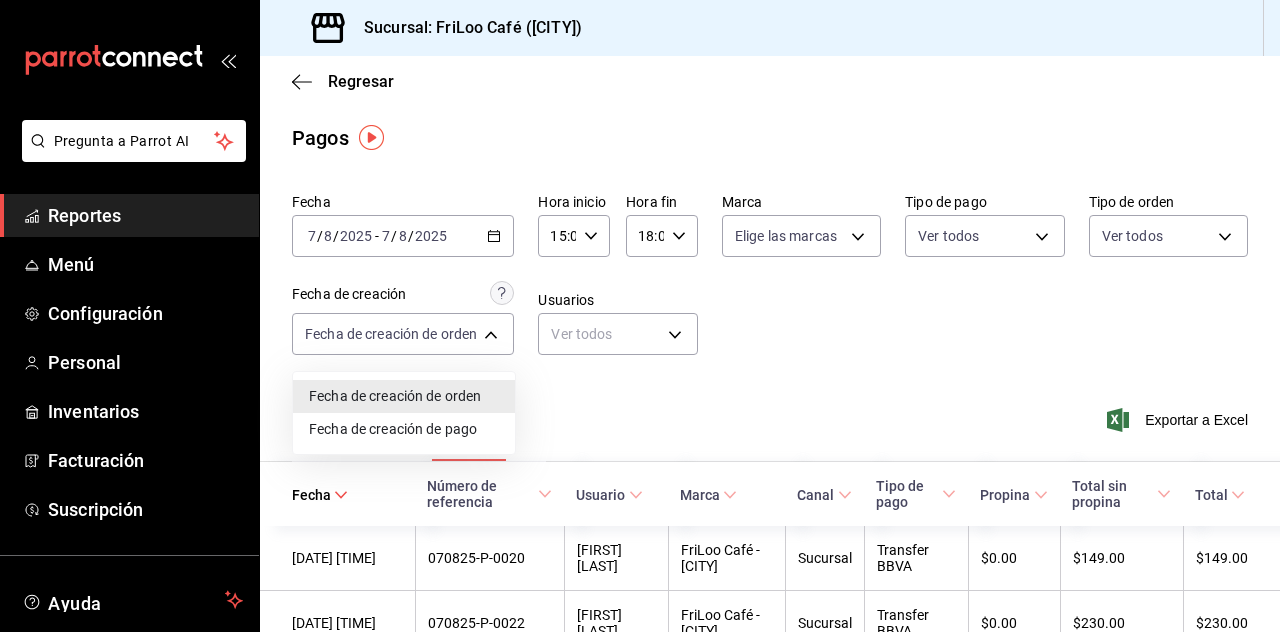 click on "Fecha de creación de pago" at bounding box center (404, 429) 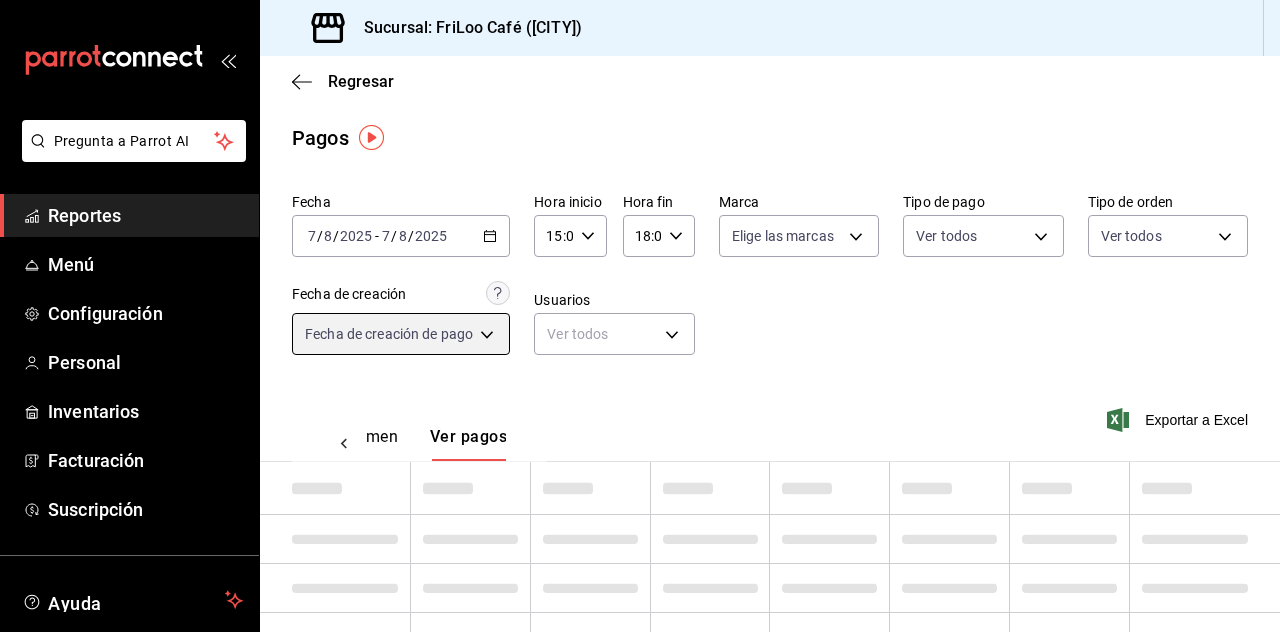type on "ORDER_PAYMENT" 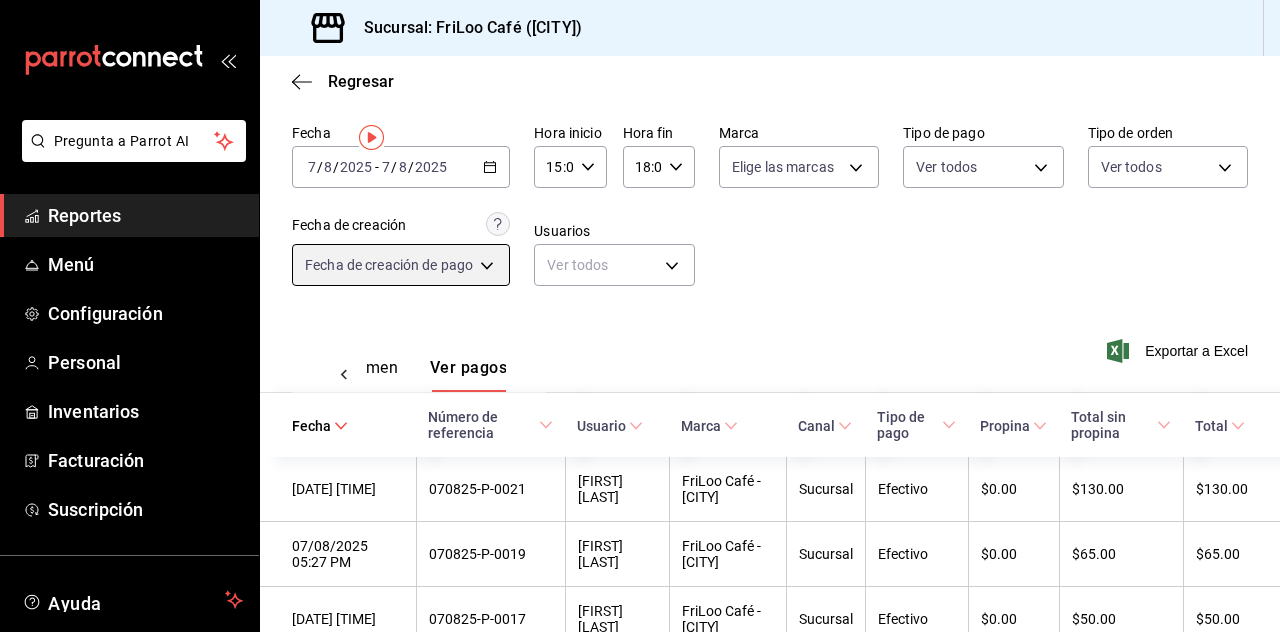 scroll, scrollTop: 0, scrollLeft: 0, axis: both 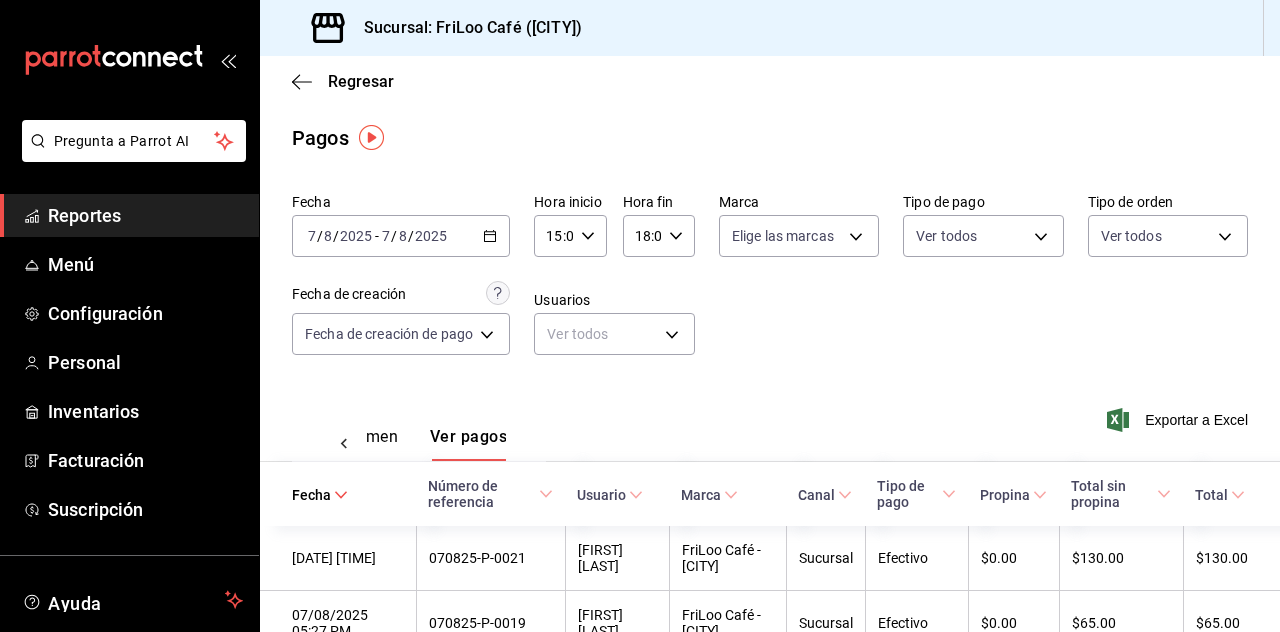 click 